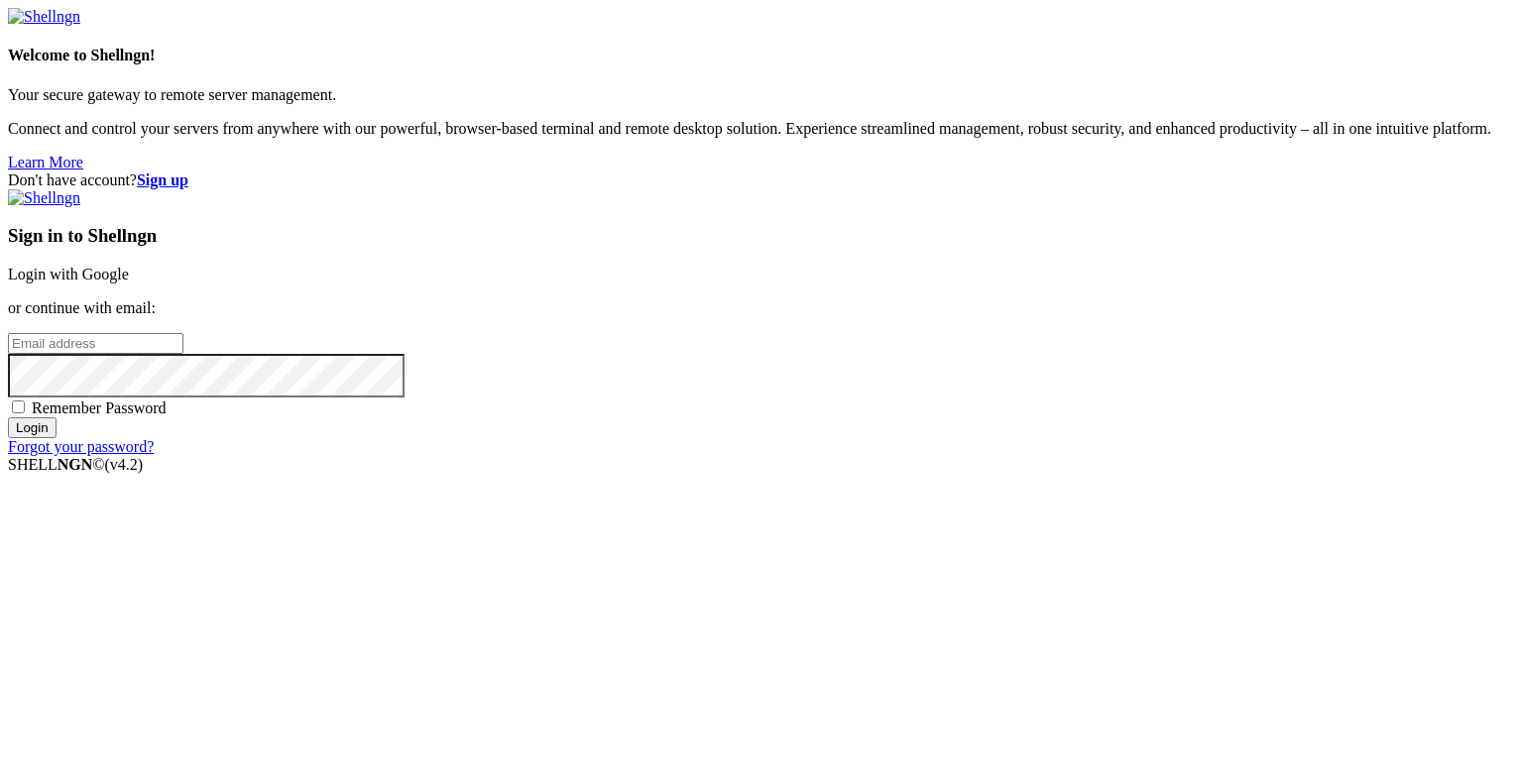 scroll, scrollTop: 0, scrollLeft: 0, axis: both 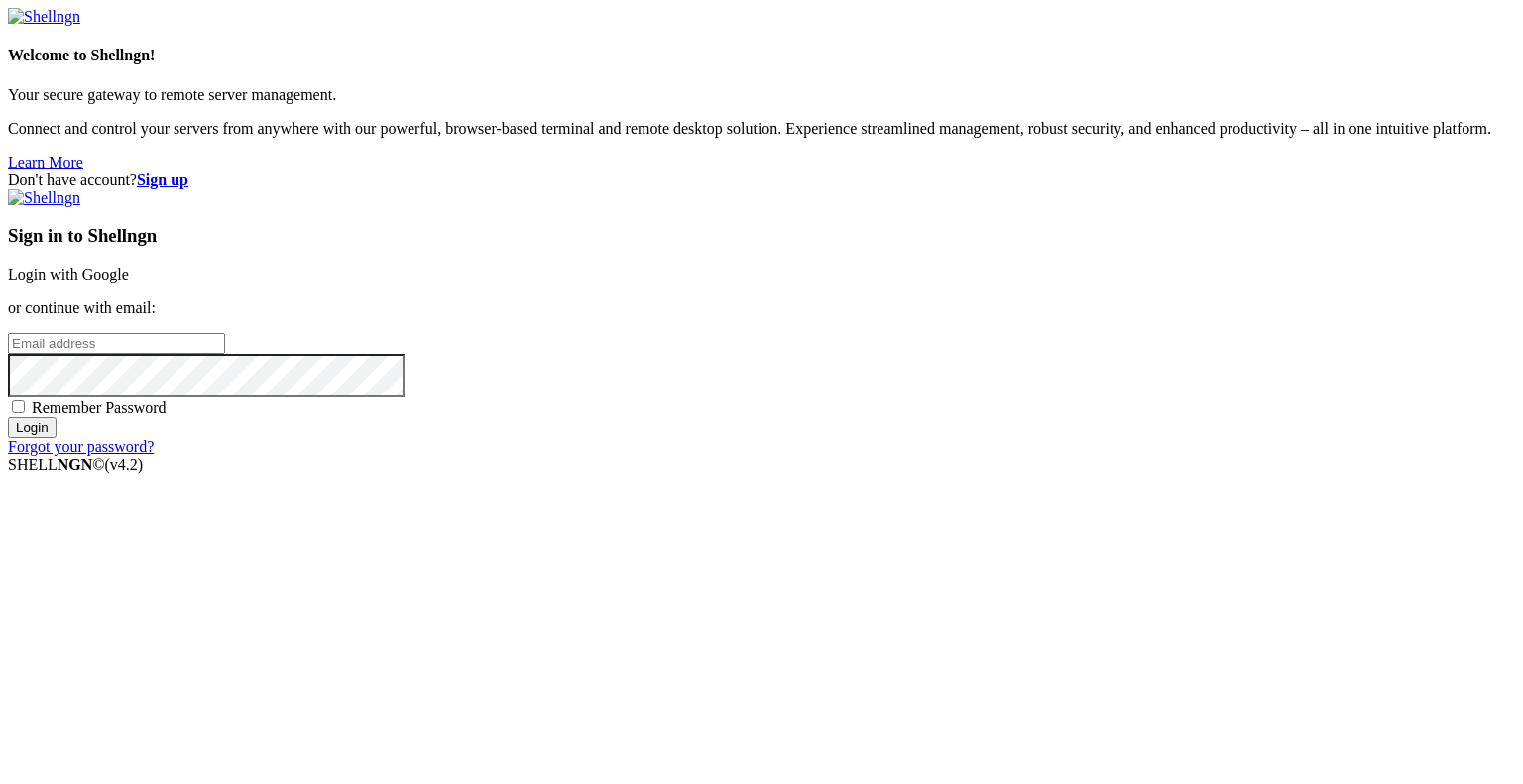 click at bounding box center [116, 343] 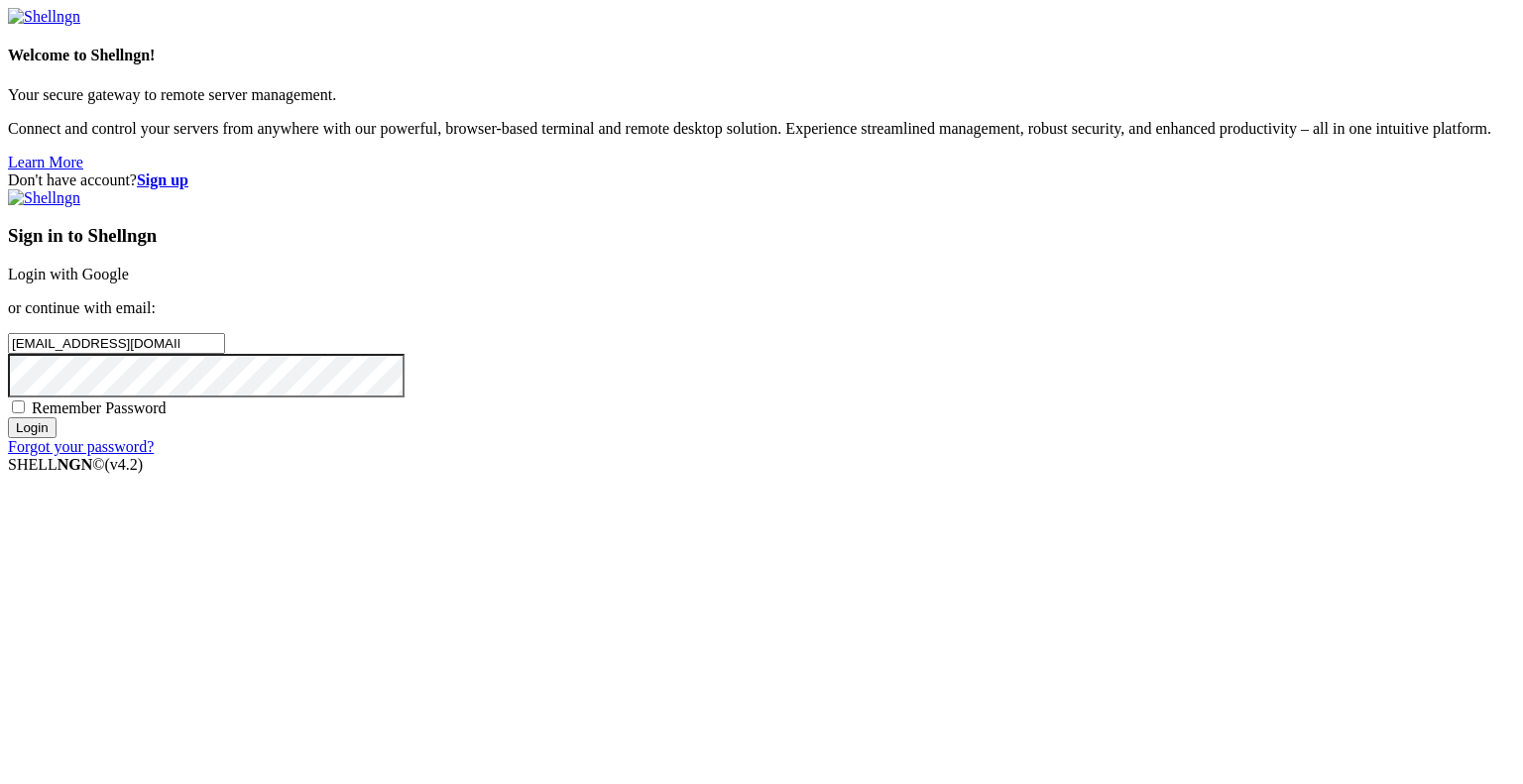 click on "Login" at bounding box center [32, 427] 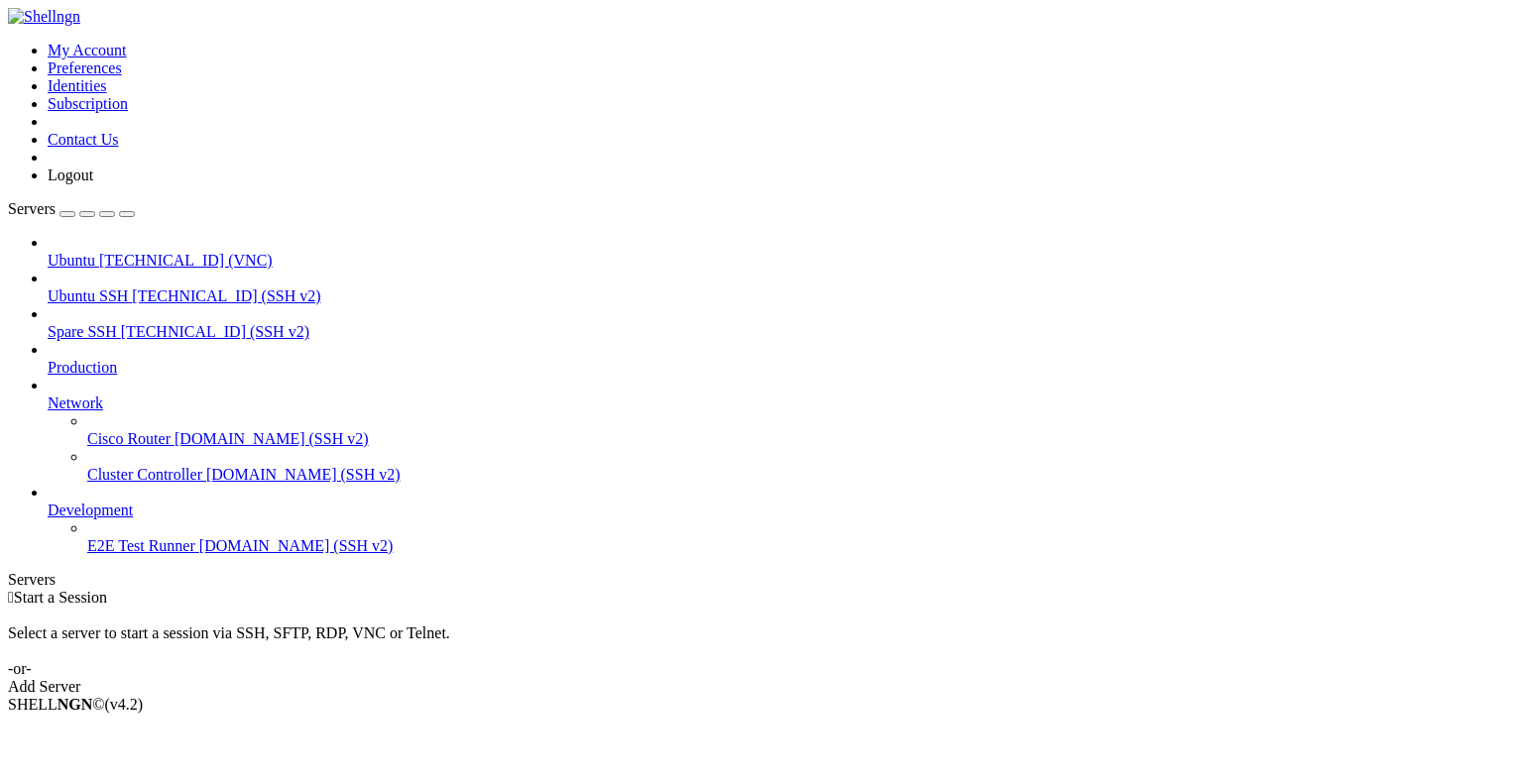 click on "Ubuntu" at bounding box center (71, 260) 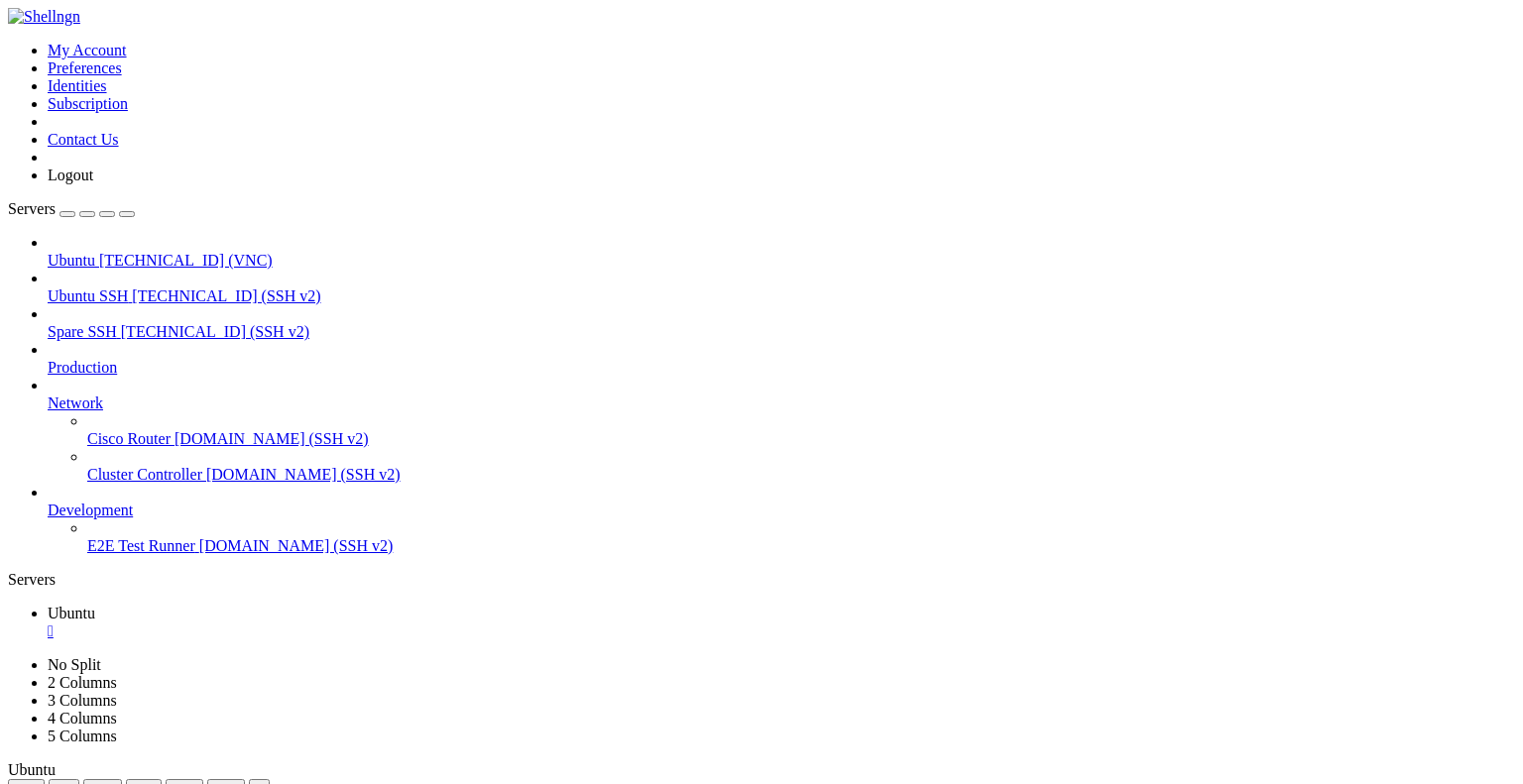 scroll, scrollTop: 0, scrollLeft: 0, axis: both 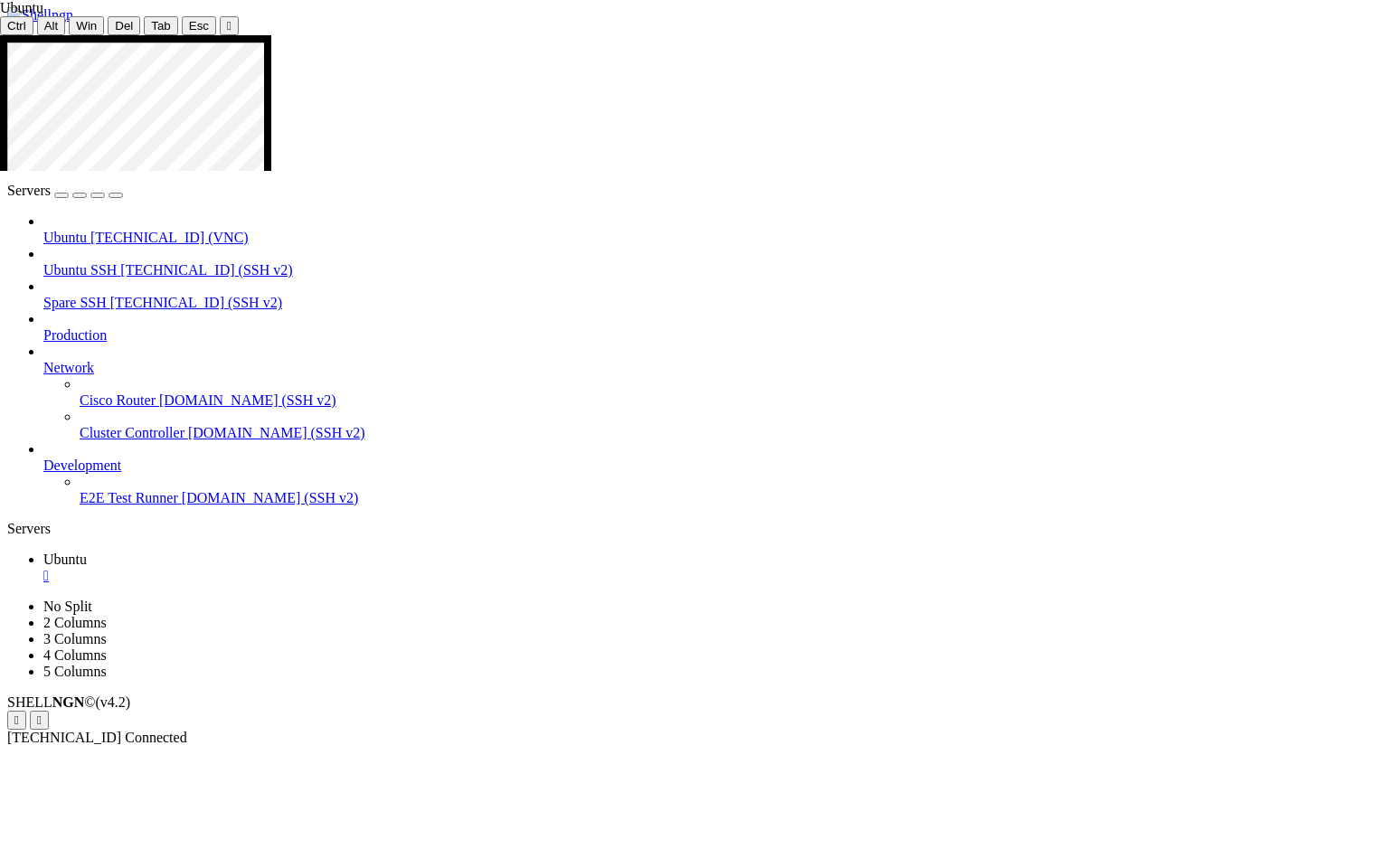 click at bounding box center (656, 1343) 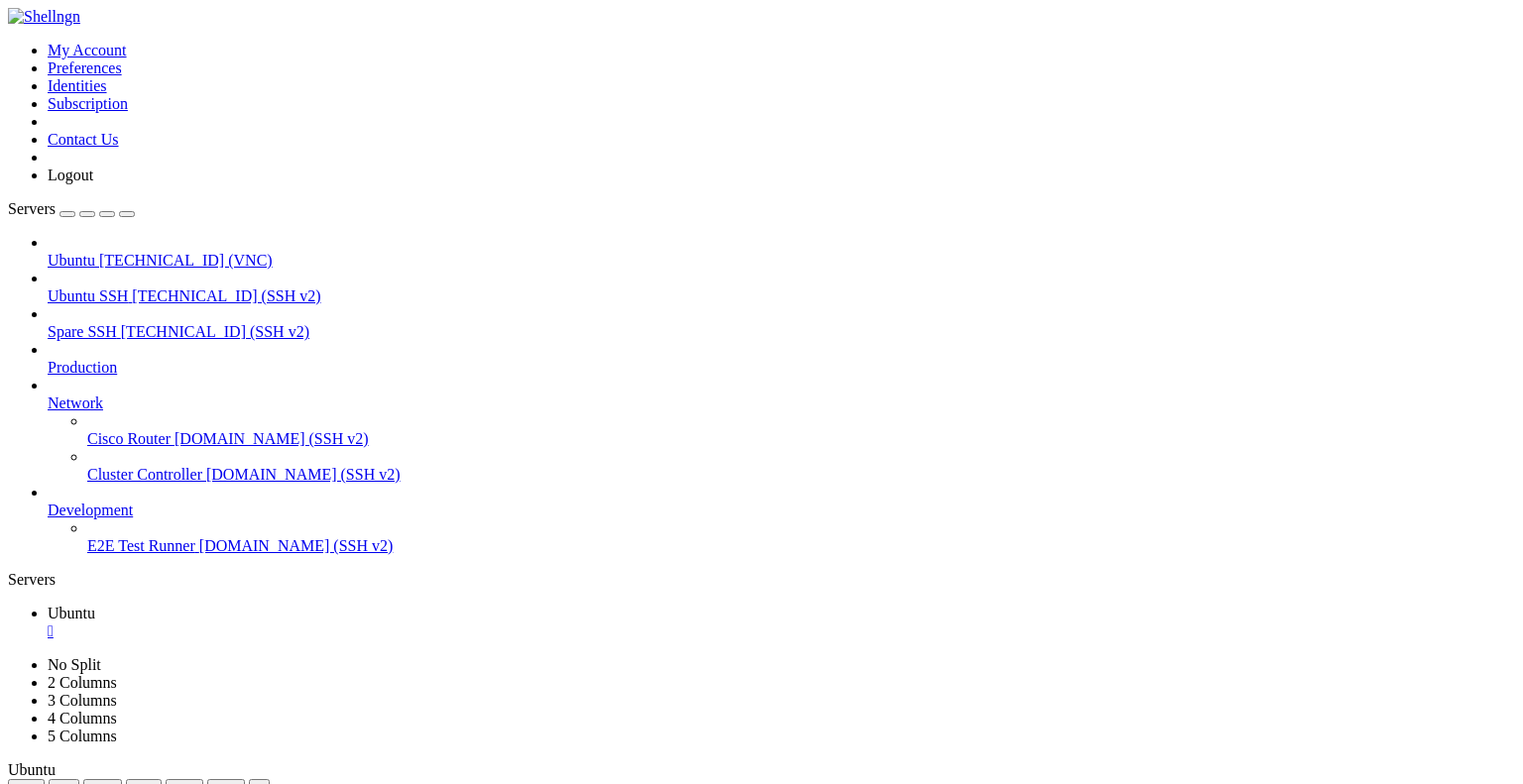 click on "" at bounding box center (781, 631) 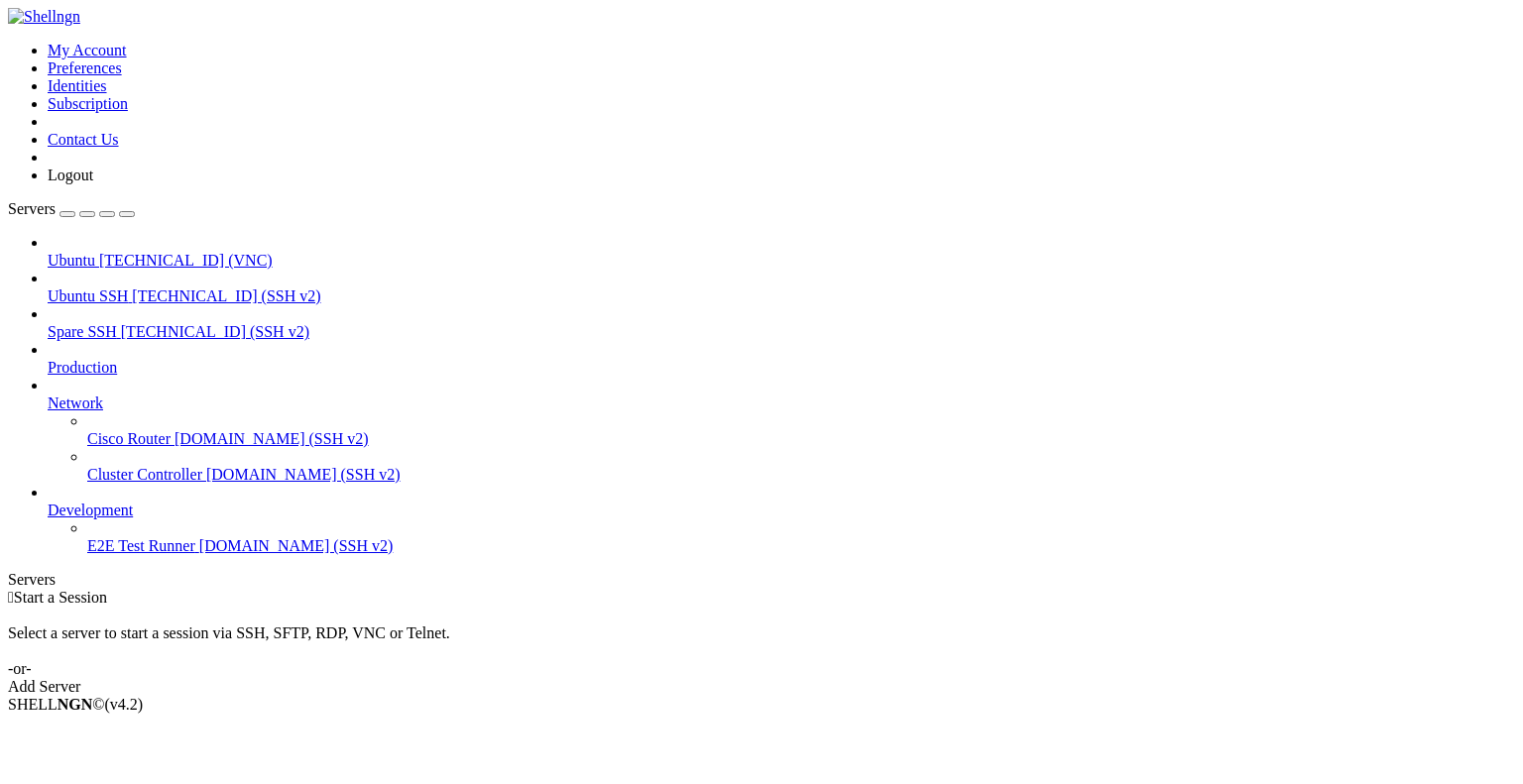 click at bounding box center (8, 42) 